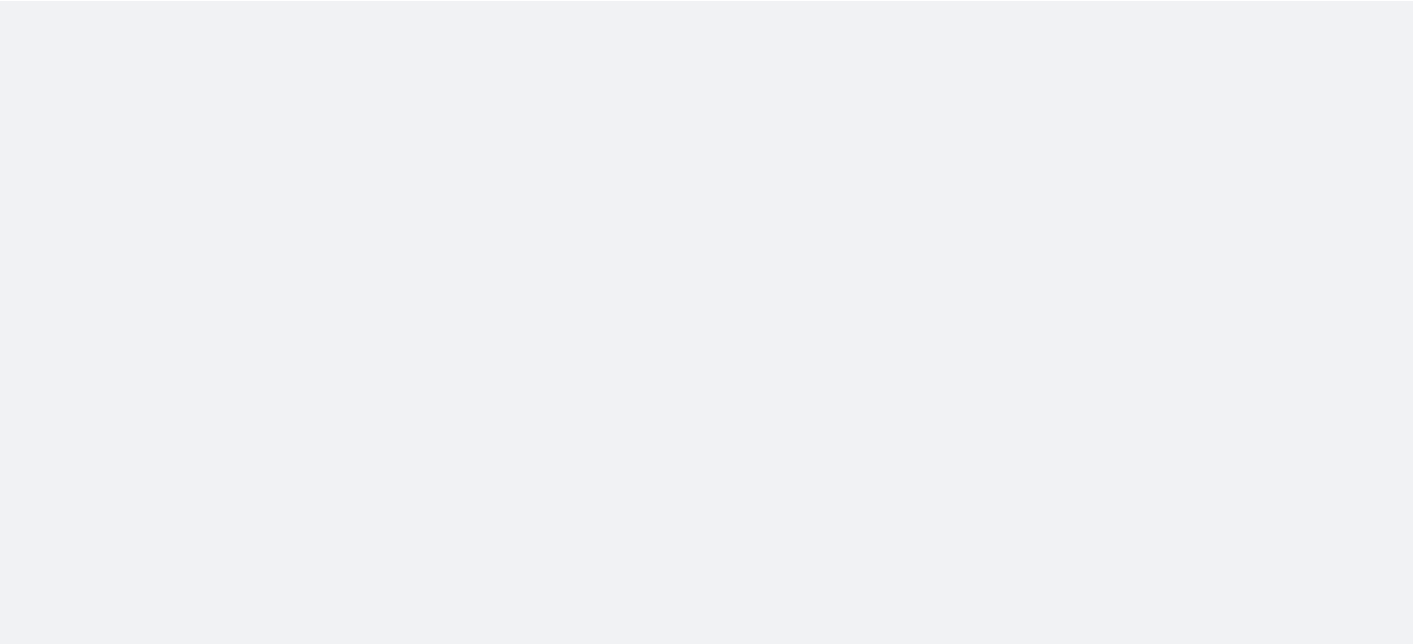 scroll, scrollTop: 0, scrollLeft: 0, axis: both 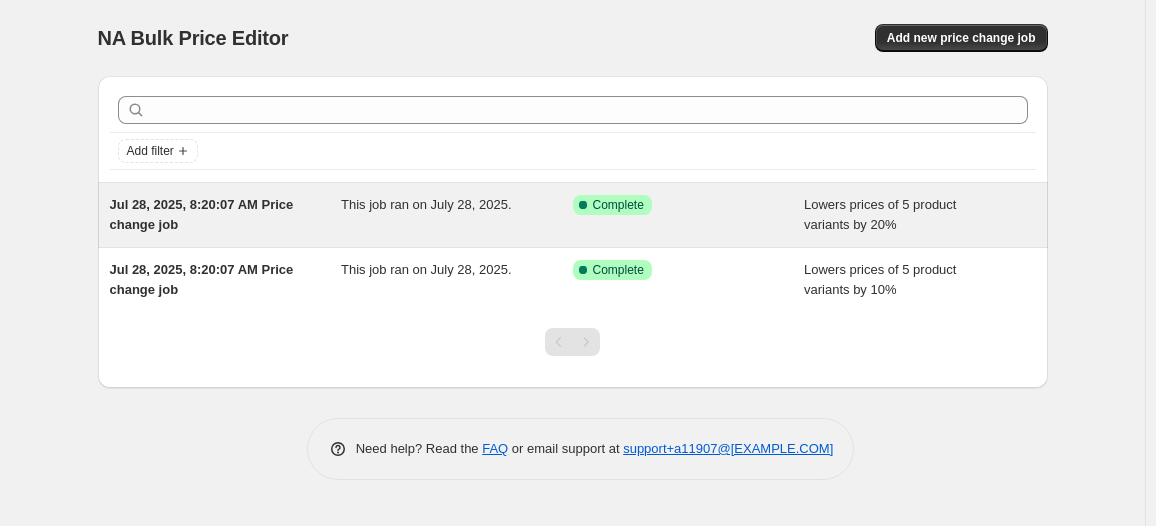 click on "This job ran on July 28, 2025." at bounding box center [457, 215] 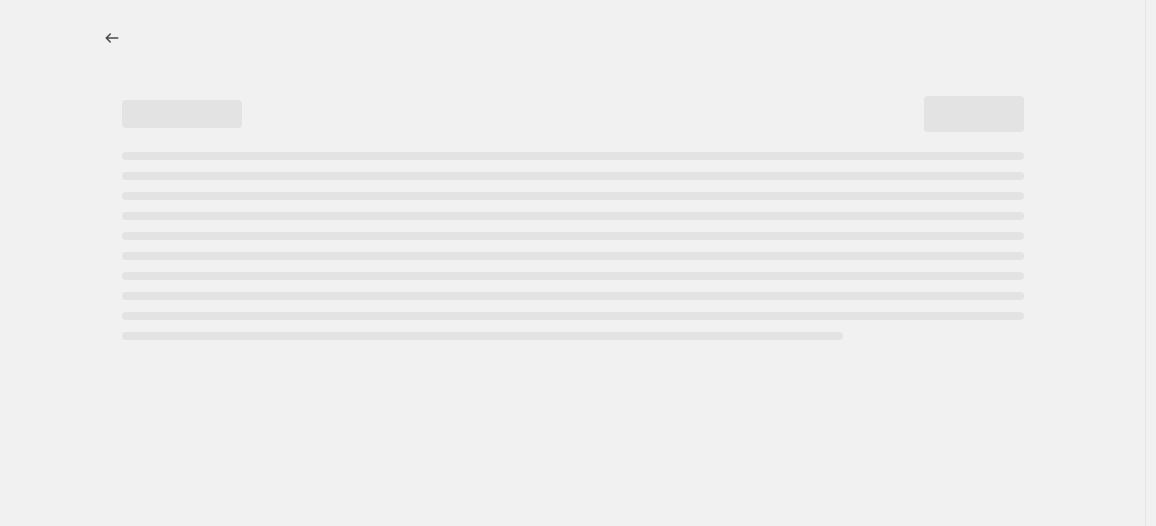 select on "percentage" 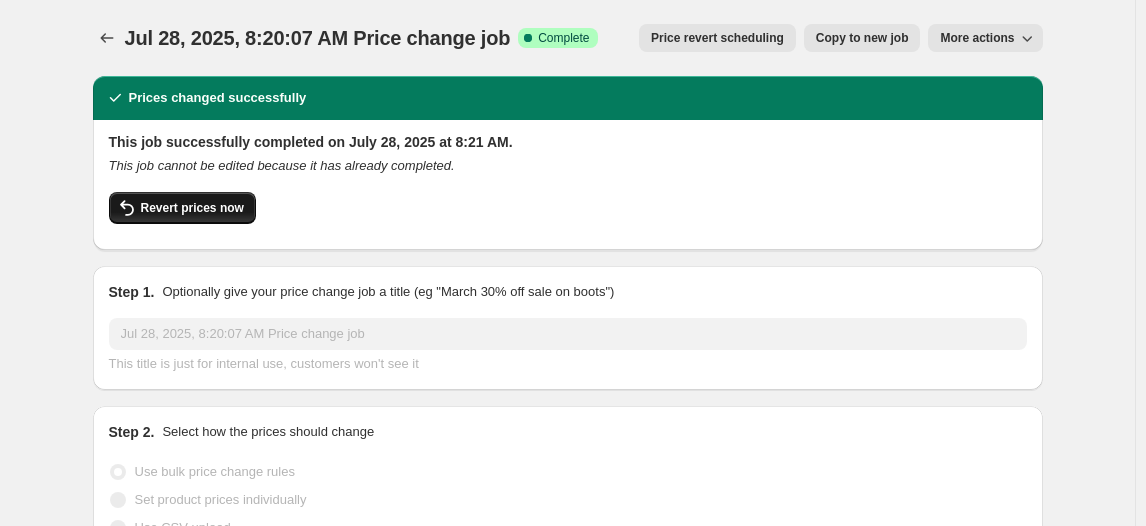 click on "Revert prices now" at bounding box center (192, 208) 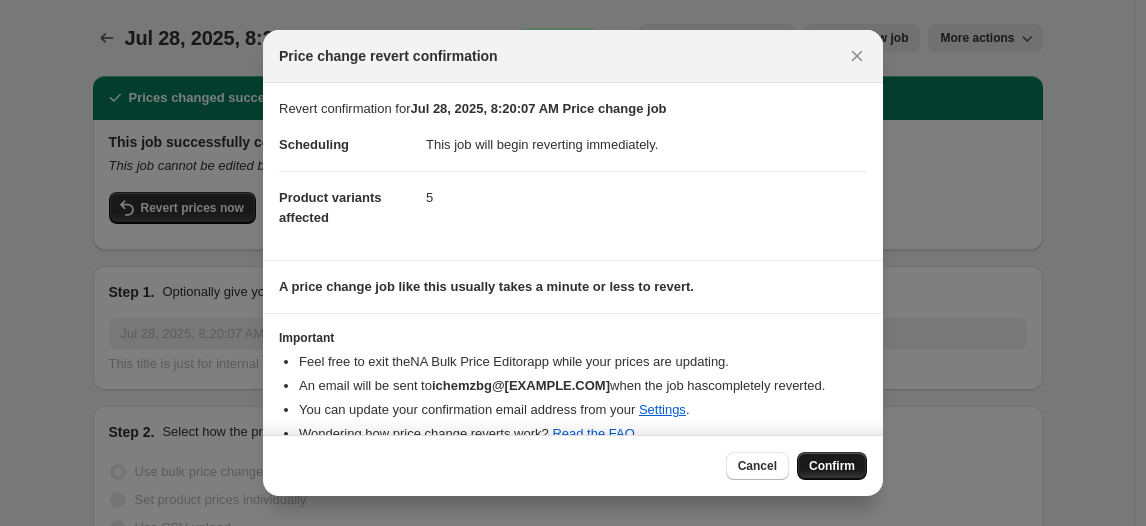click on "Confirm" at bounding box center [832, 466] 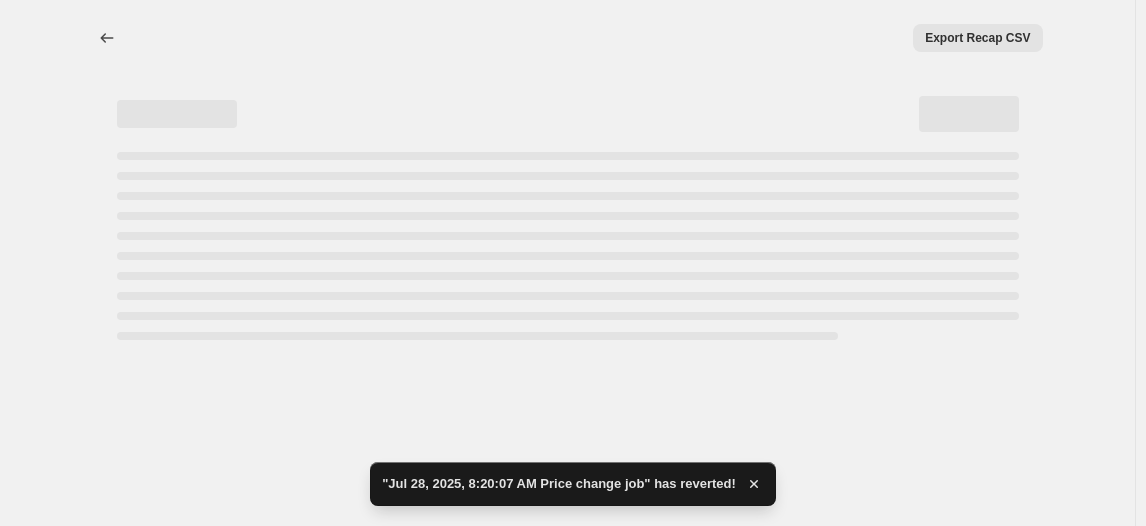 select on "percentage" 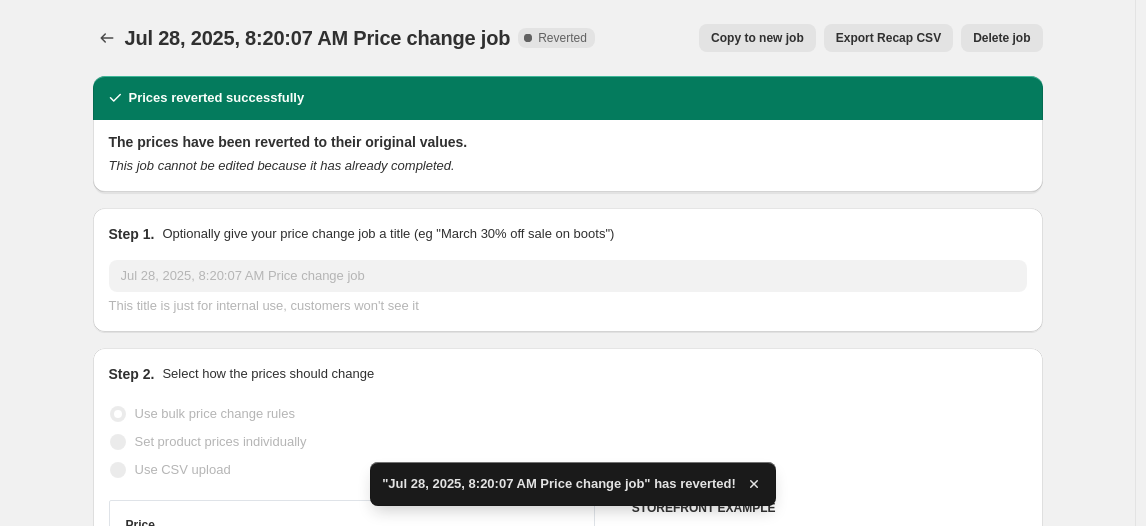 click on "Delete job" at bounding box center [1001, 38] 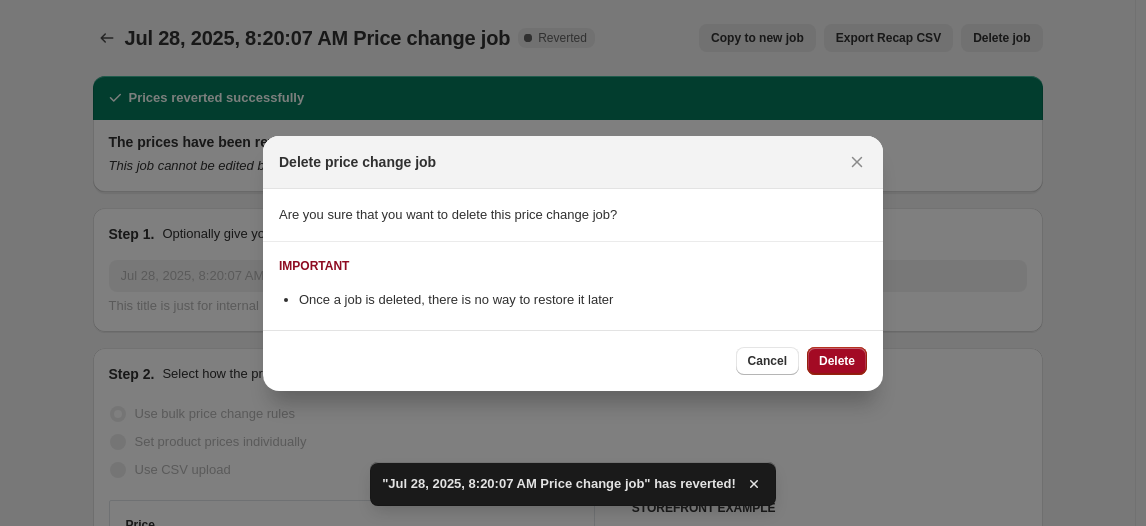 click on "Delete" at bounding box center [837, 361] 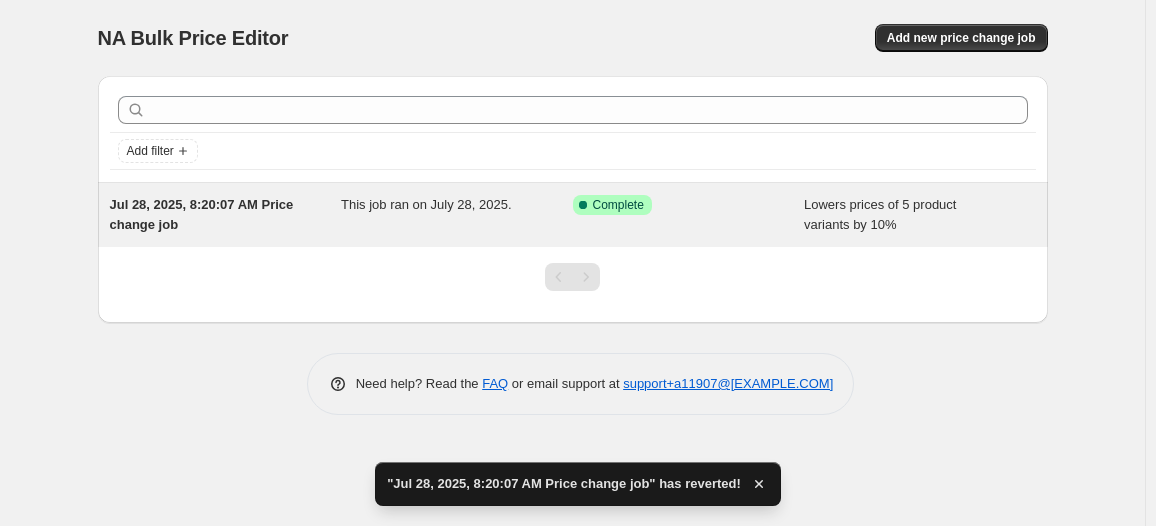 click on "This job ran on July 28, 2025." at bounding box center (426, 204) 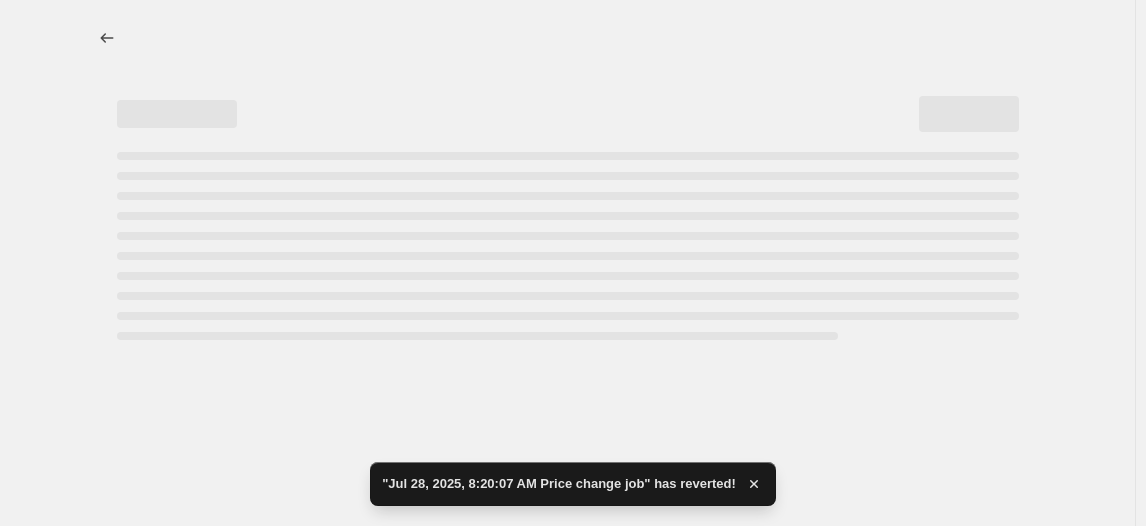 select on "percentage" 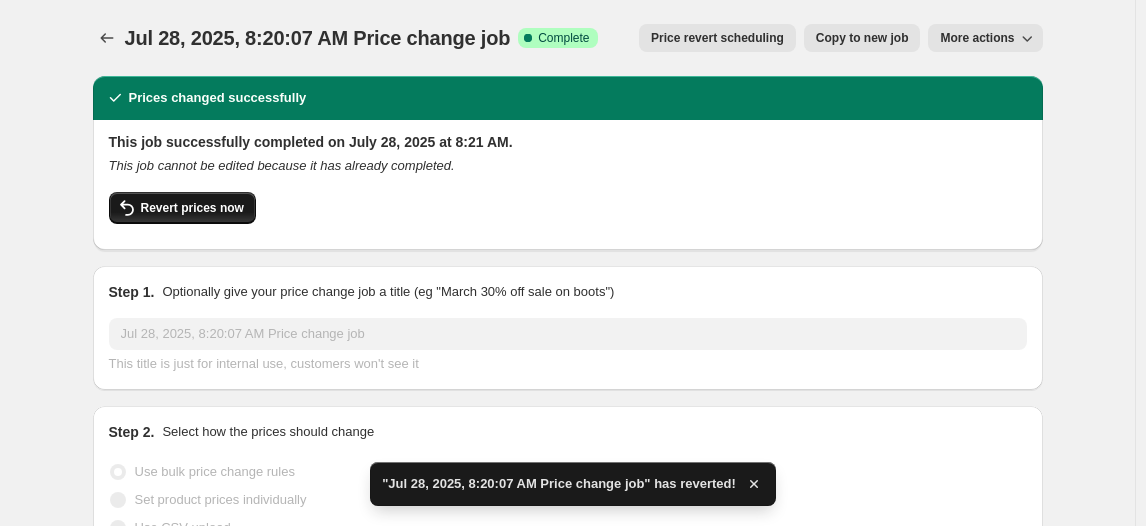 click on "Revert prices now" at bounding box center [192, 208] 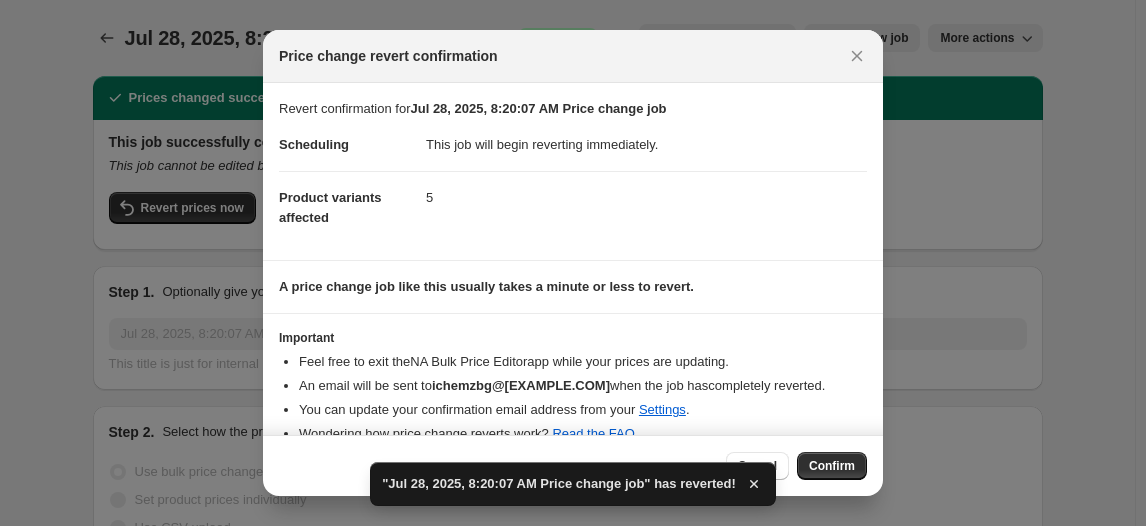 click on "Confirm" at bounding box center [832, 466] 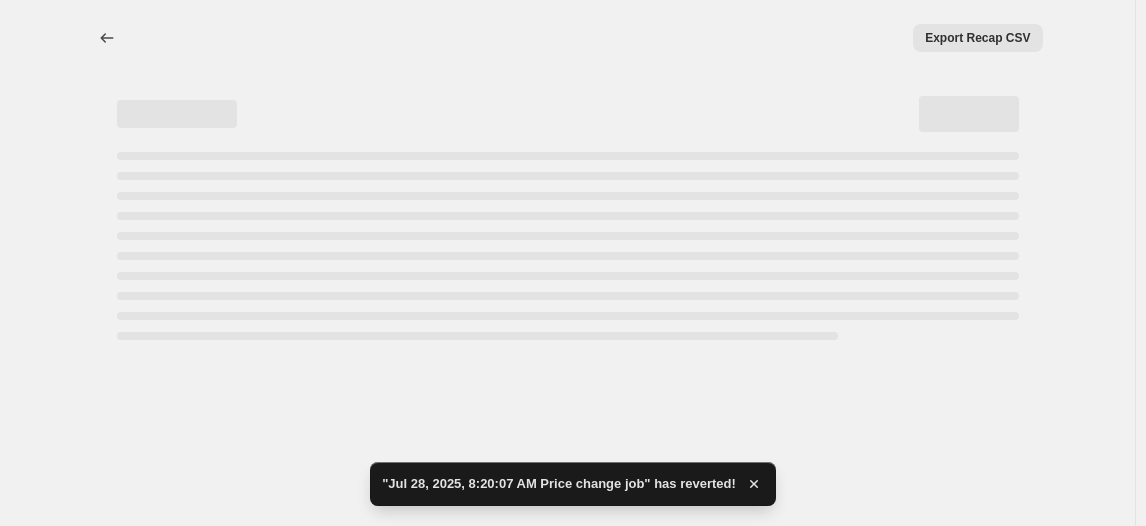 select on "percentage" 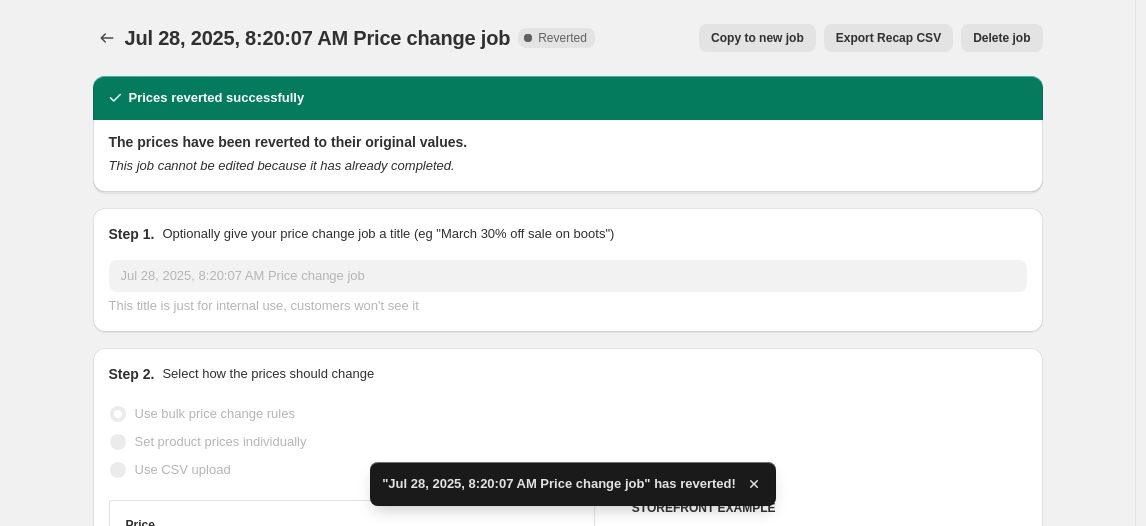 click on "Delete job" at bounding box center (1001, 38) 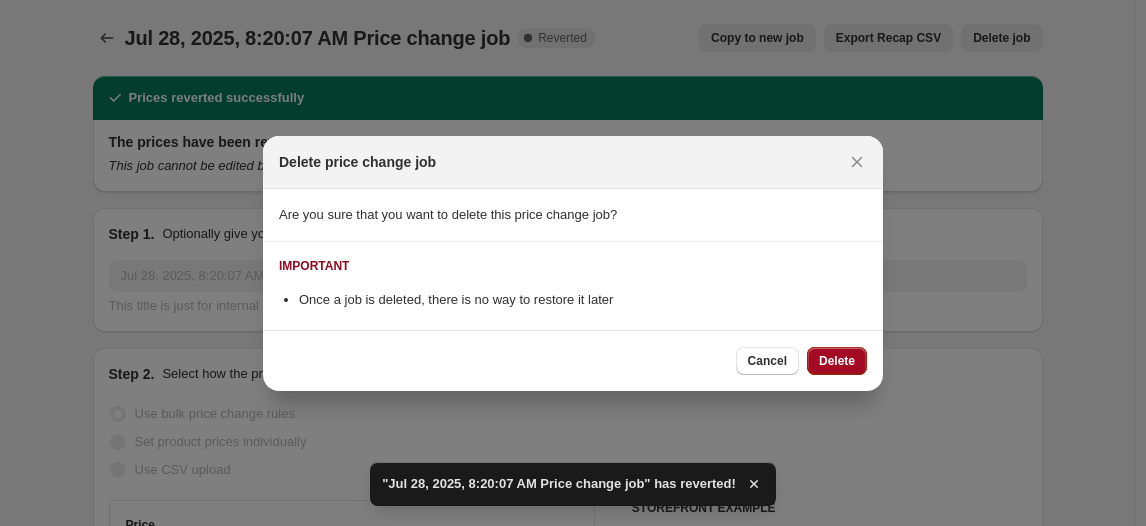 click on "Delete" at bounding box center (837, 361) 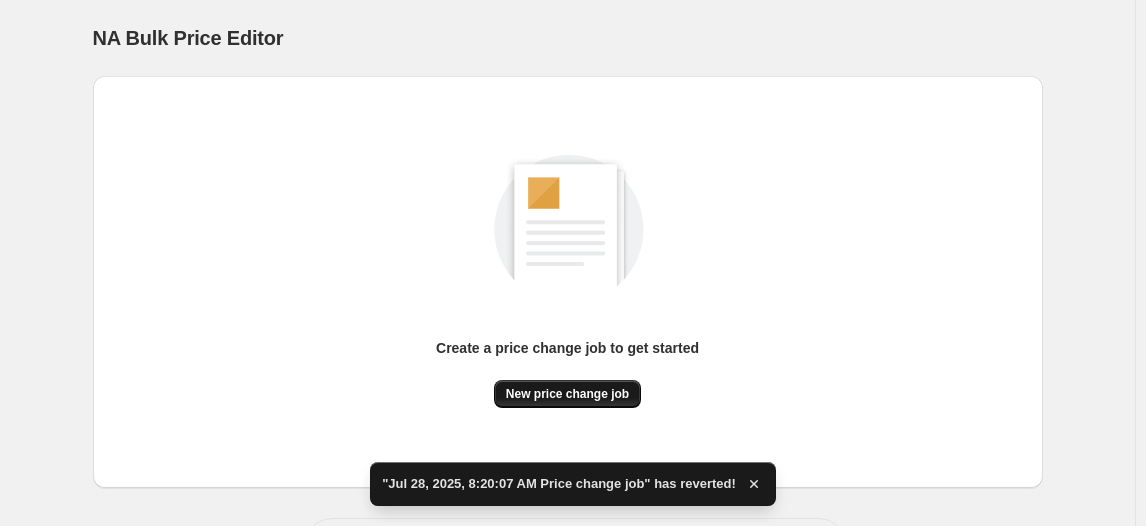 click on "New price change job" at bounding box center [567, 394] 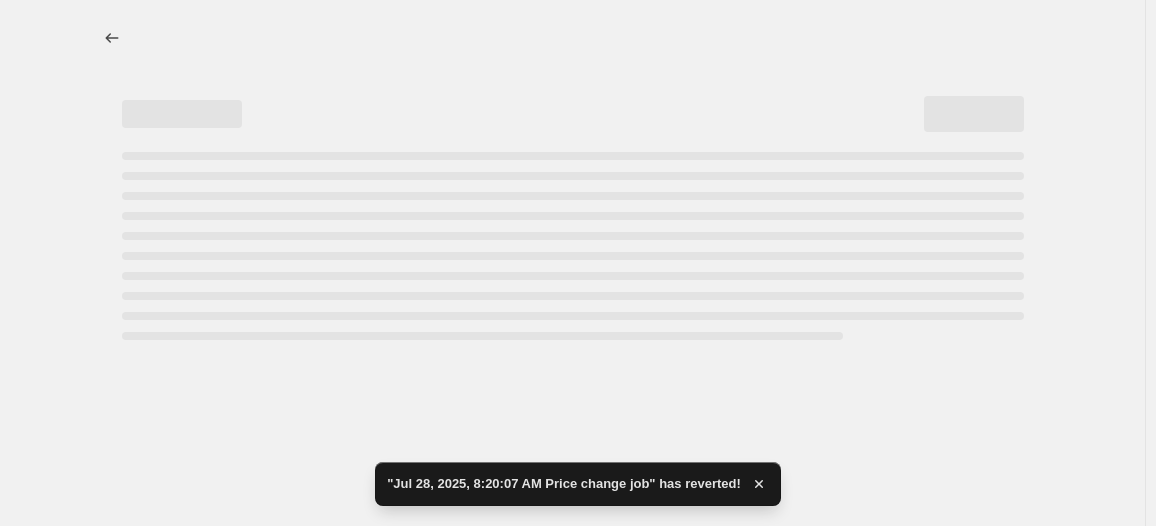 select on "percentage" 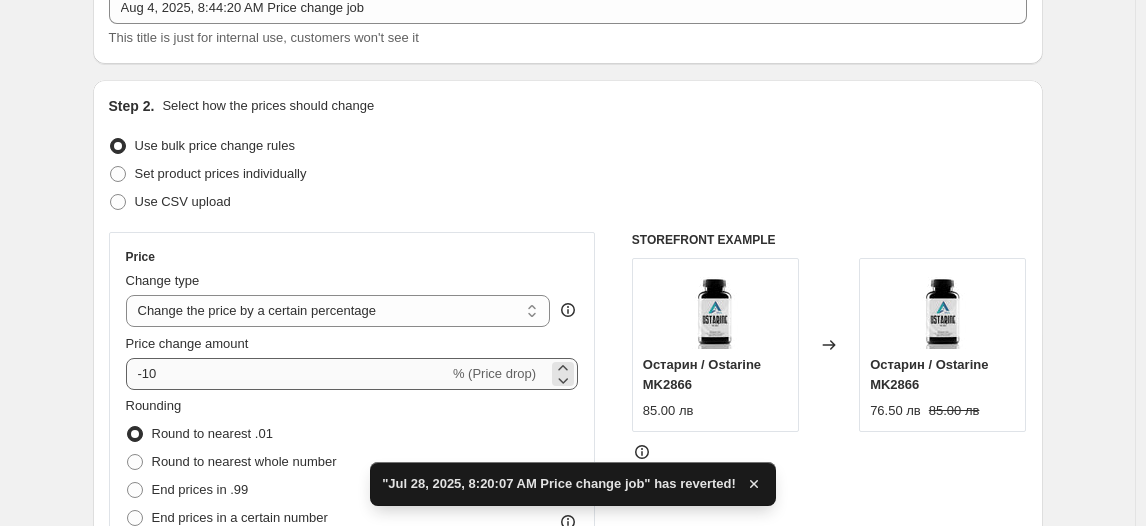 scroll, scrollTop: 181, scrollLeft: 0, axis: vertical 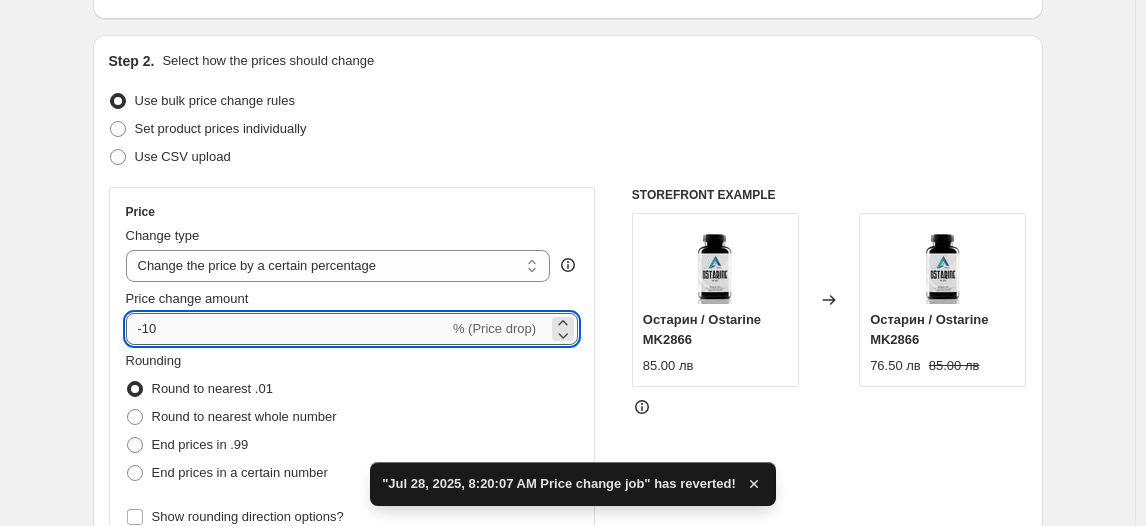 click on "-10" at bounding box center (287, 329) 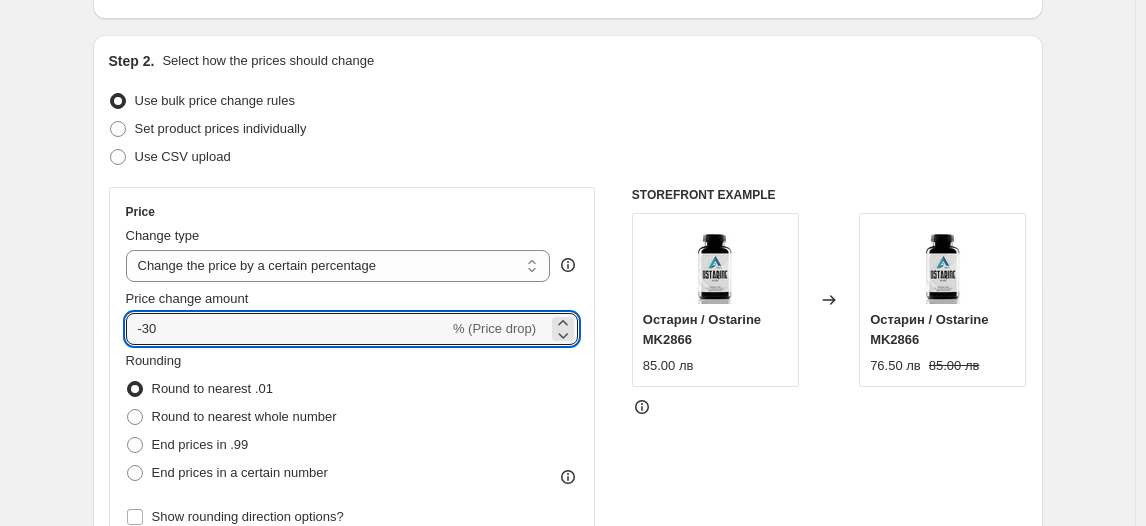 type on "-30" 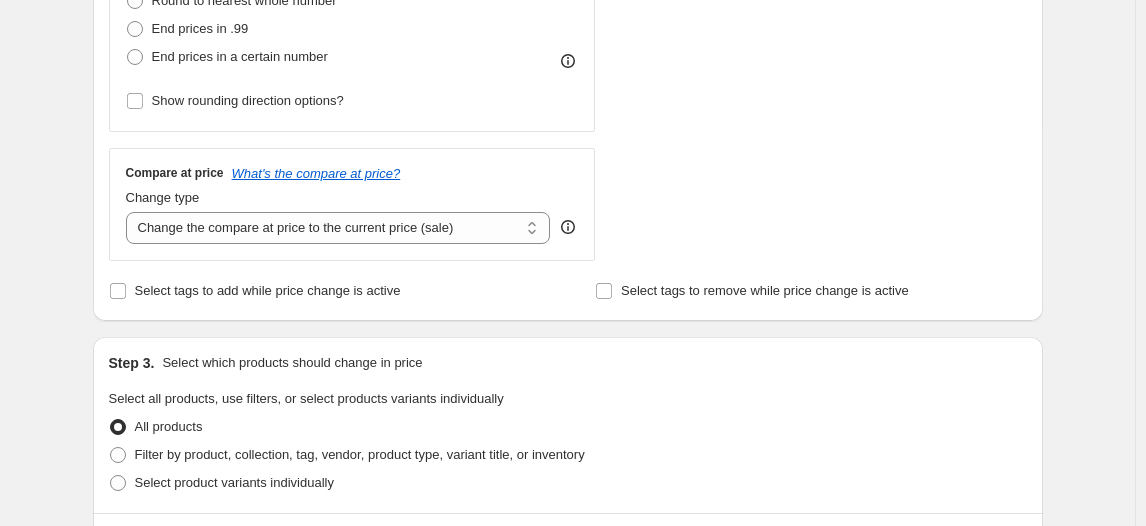scroll, scrollTop: 636, scrollLeft: 0, axis: vertical 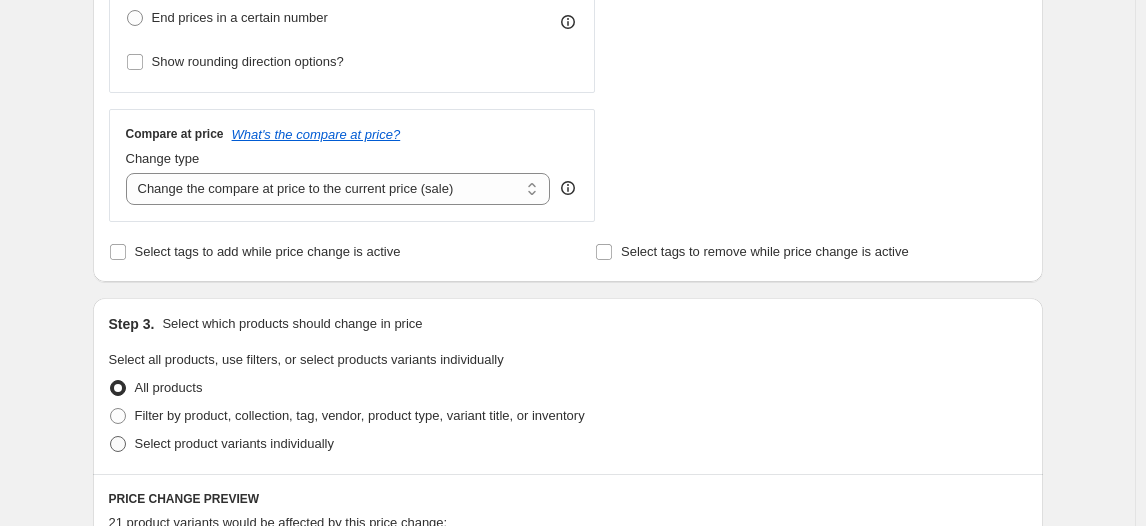 click on "Select product variants individually" at bounding box center [234, 443] 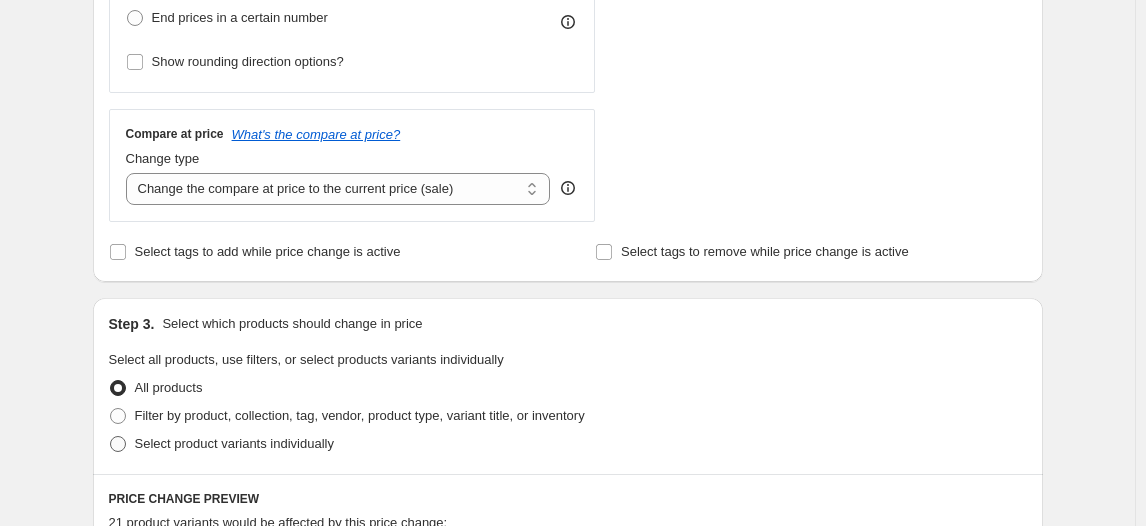 radio on "true" 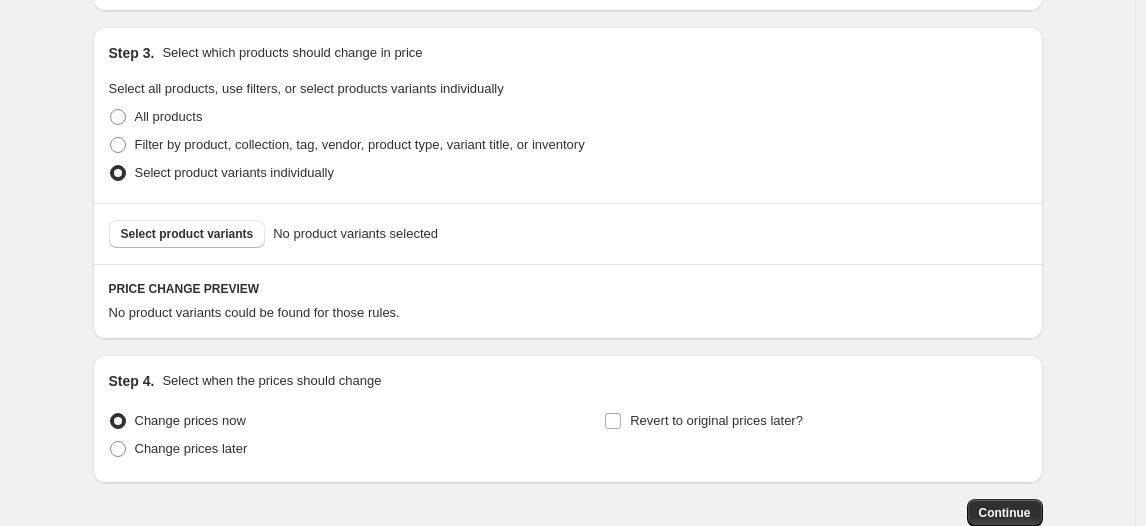 scroll, scrollTop: 909, scrollLeft: 0, axis: vertical 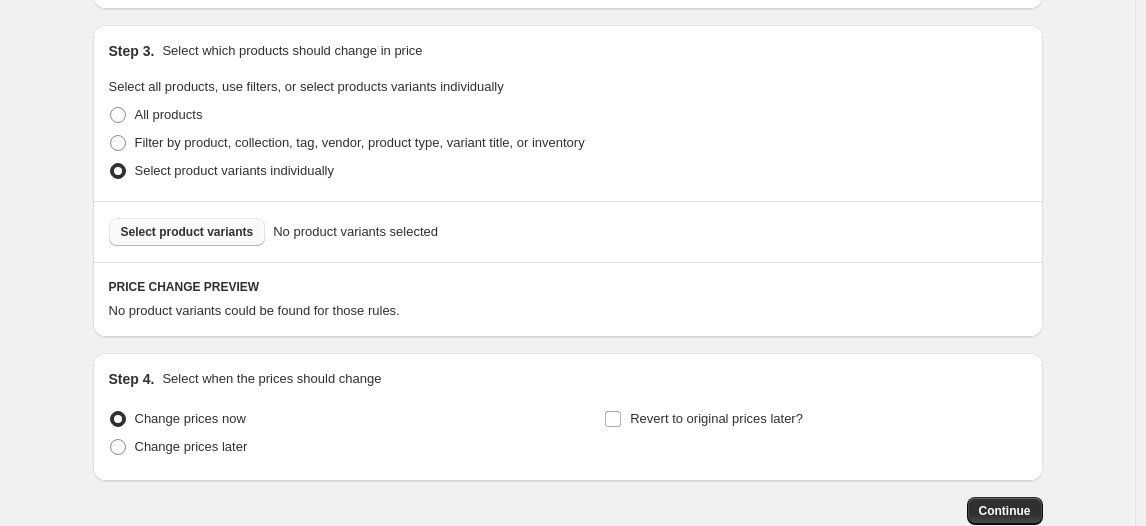click on "Select product variants" at bounding box center [187, 232] 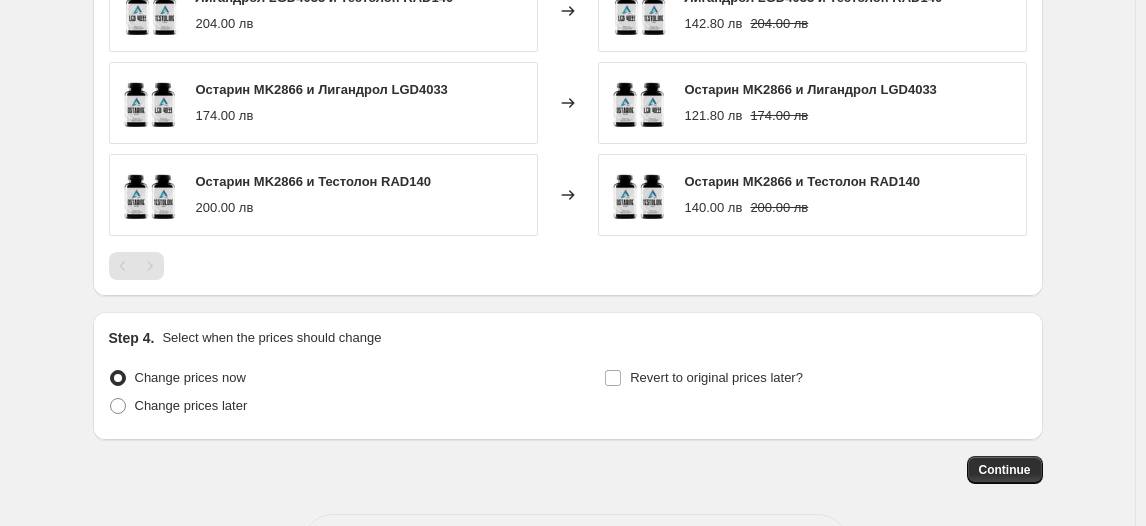 scroll, scrollTop: 1529, scrollLeft: 0, axis: vertical 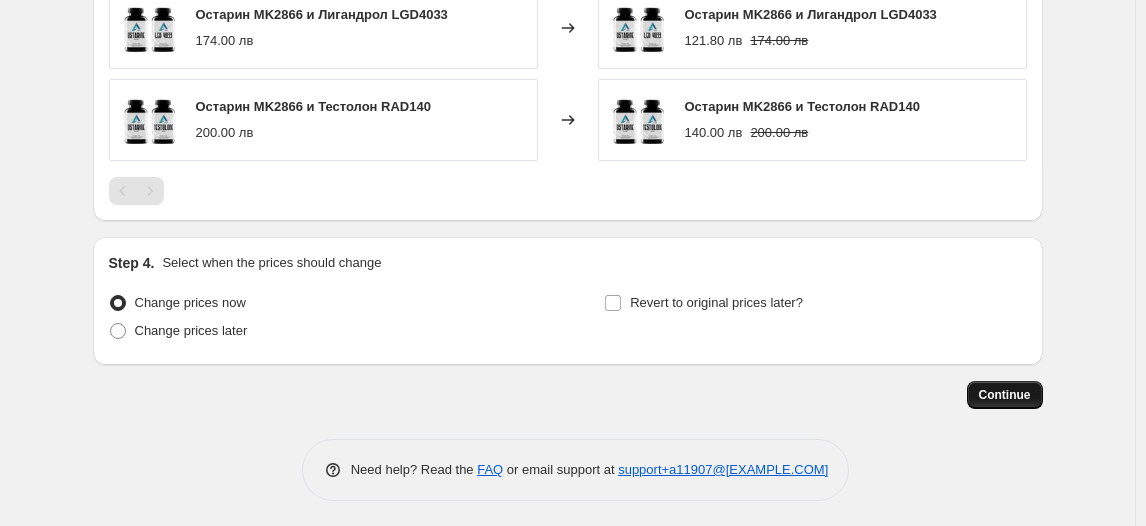 click on "Continue" at bounding box center [1005, 395] 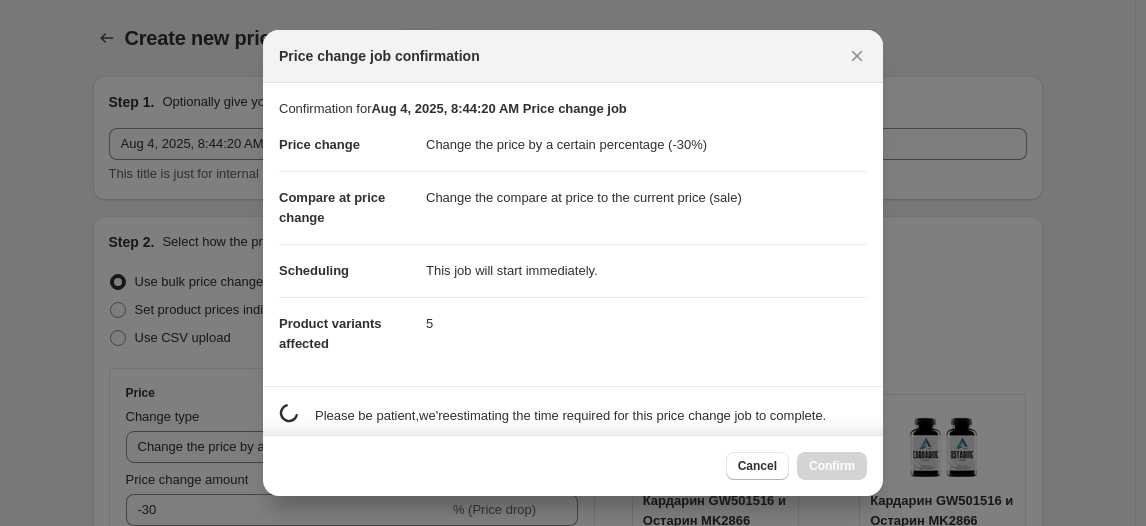 scroll, scrollTop: 1529, scrollLeft: 0, axis: vertical 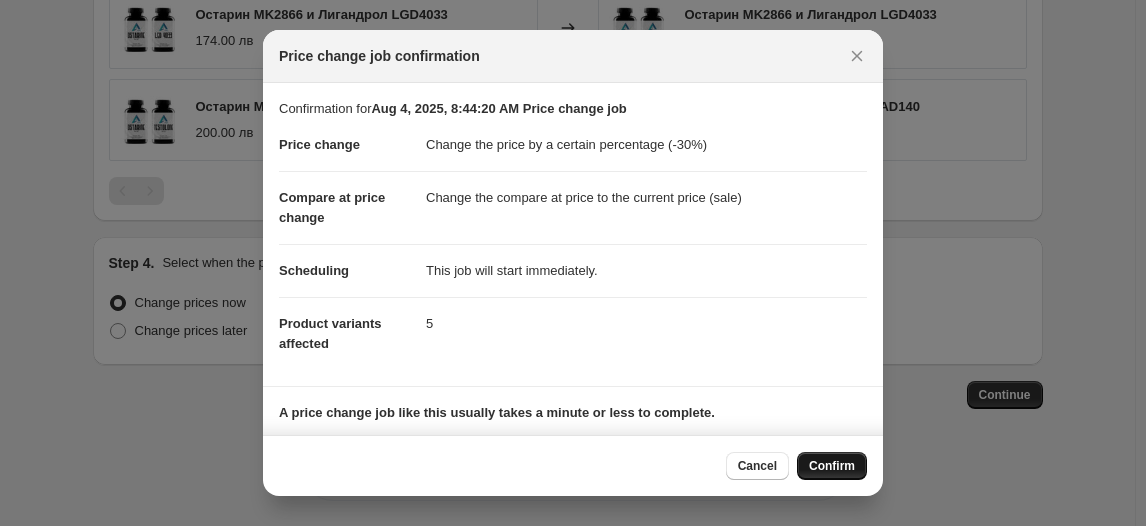 click on "Confirm" at bounding box center (832, 466) 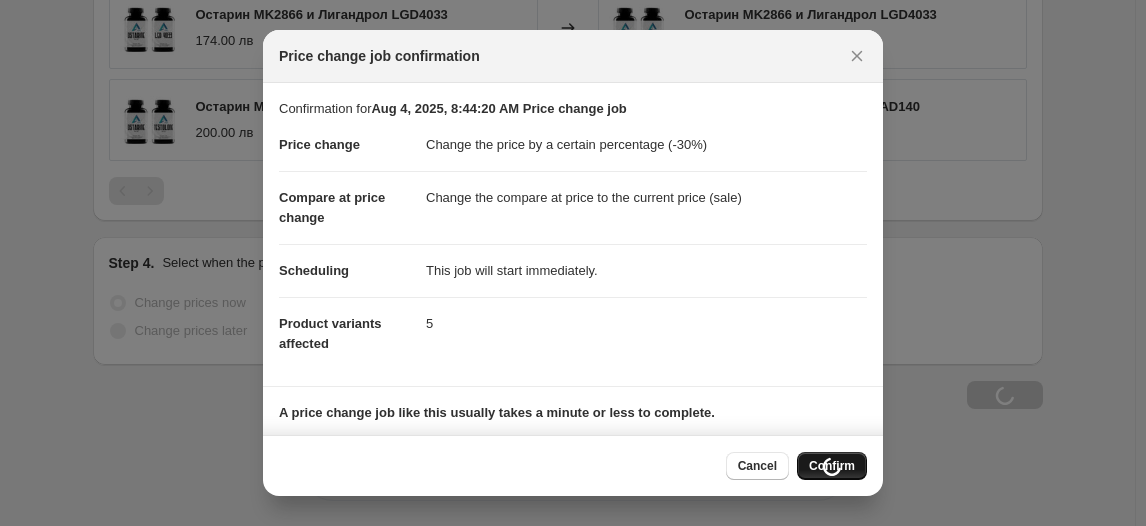 scroll, scrollTop: 1597, scrollLeft: 0, axis: vertical 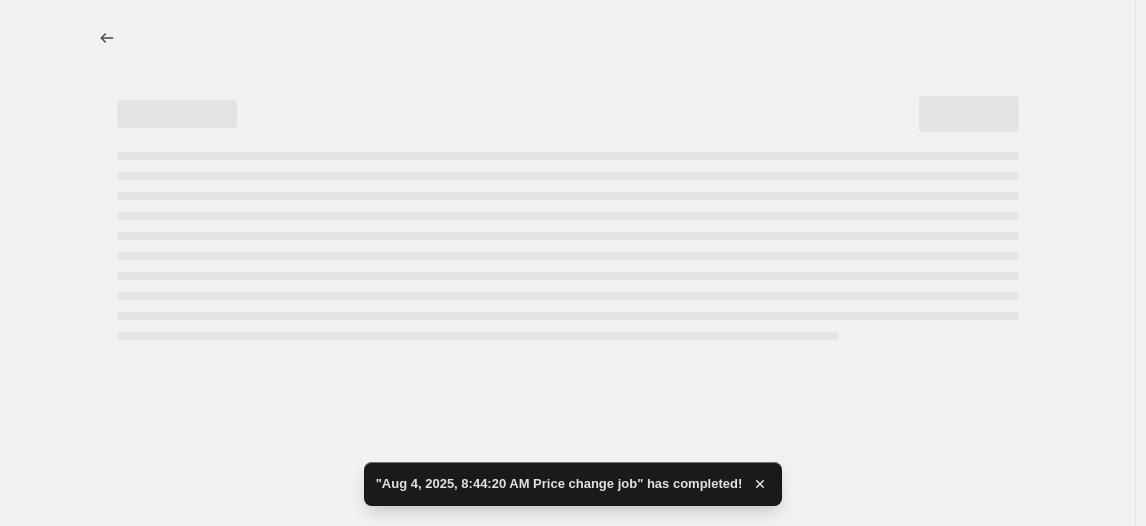 select on "percentage" 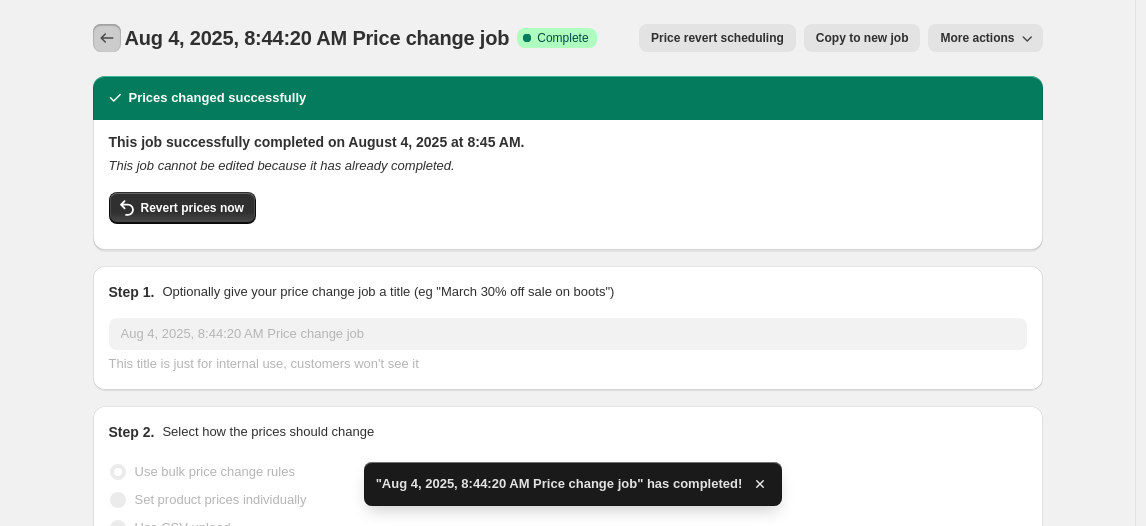 click 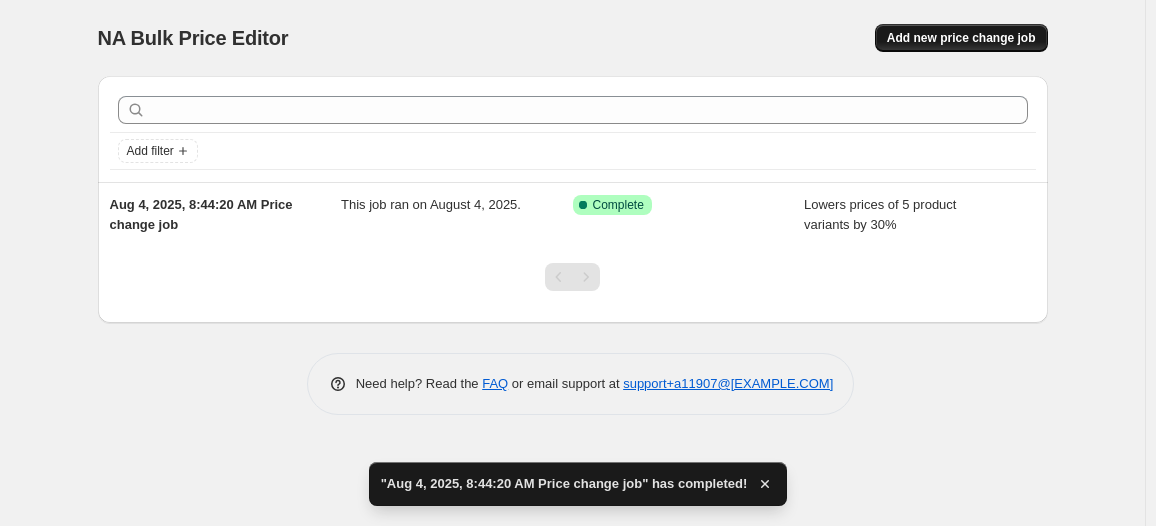 click on "Add new price change job" at bounding box center [961, 38] 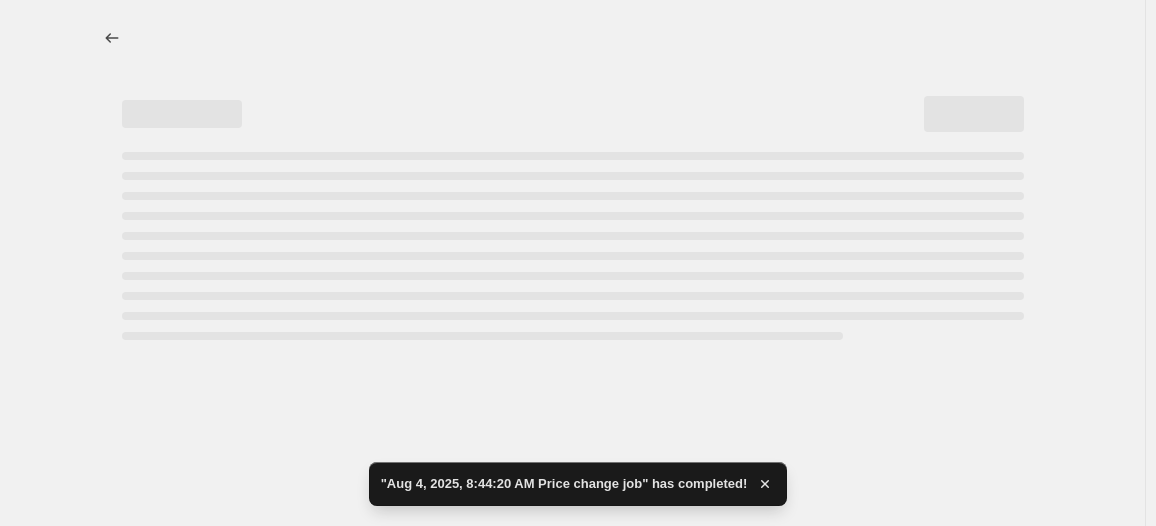 select on "percentage" 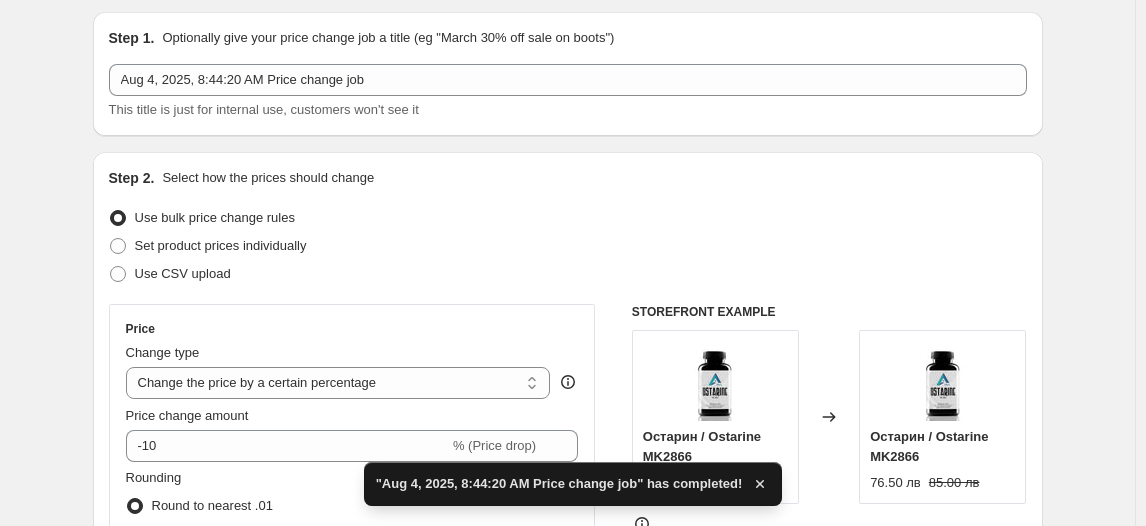 scroll, scrollTop: 272, scrollLeft: 0, axis: vertical 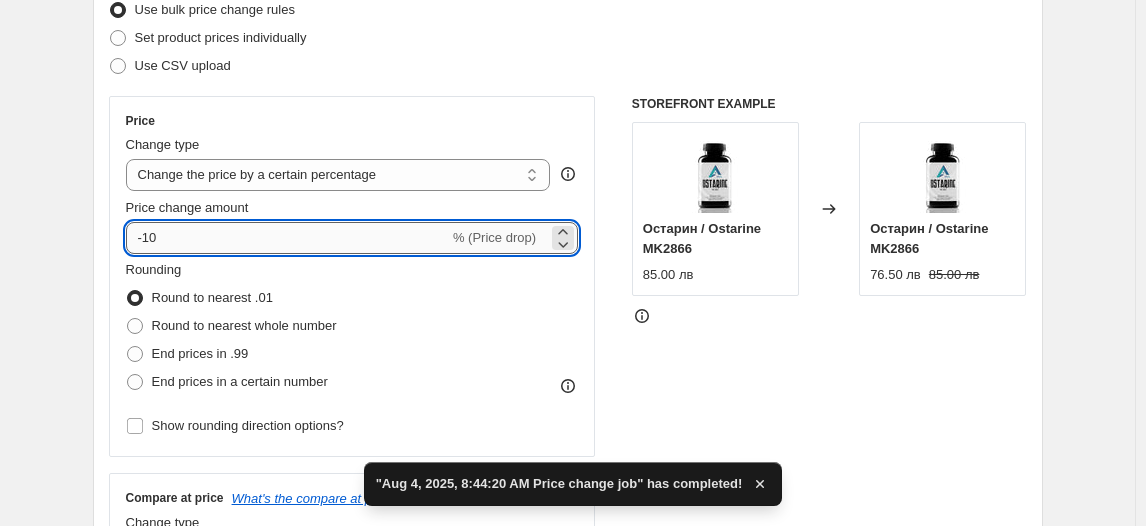 click on "-10" at bounding box center [287, 238] 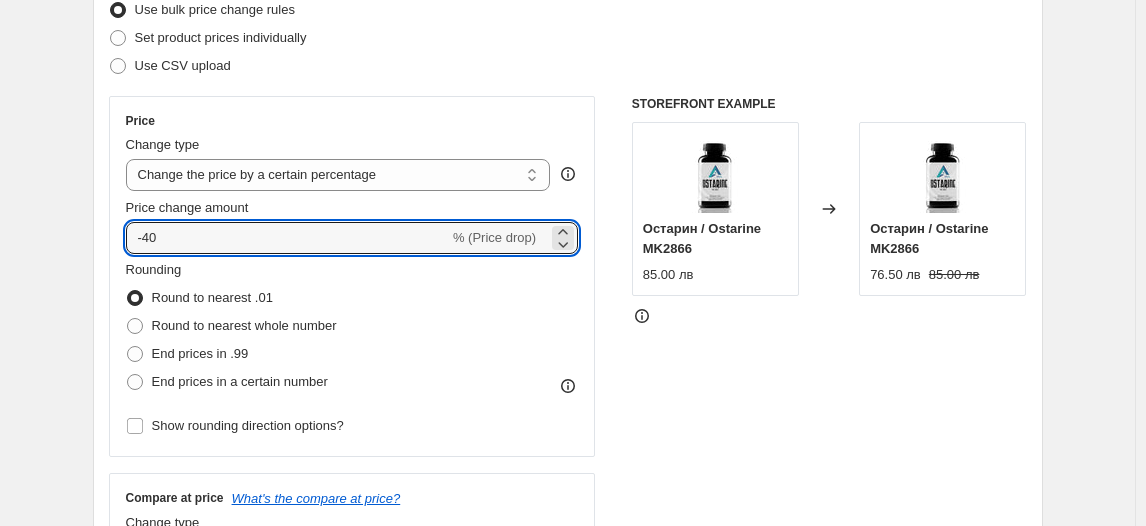 type on "-40" 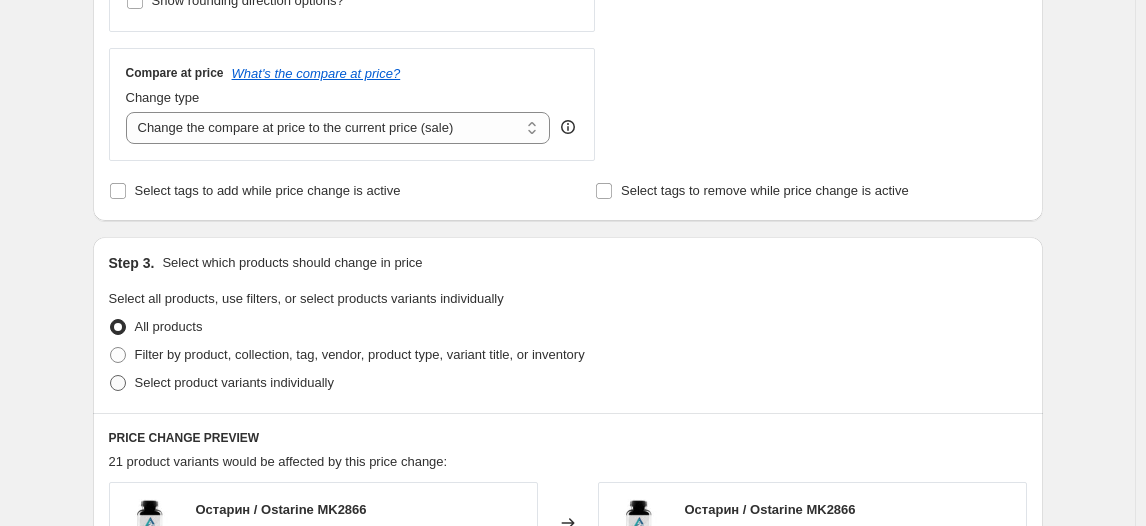scroll, scrollTop: 727, scrollLeft: 0, axis: vertical 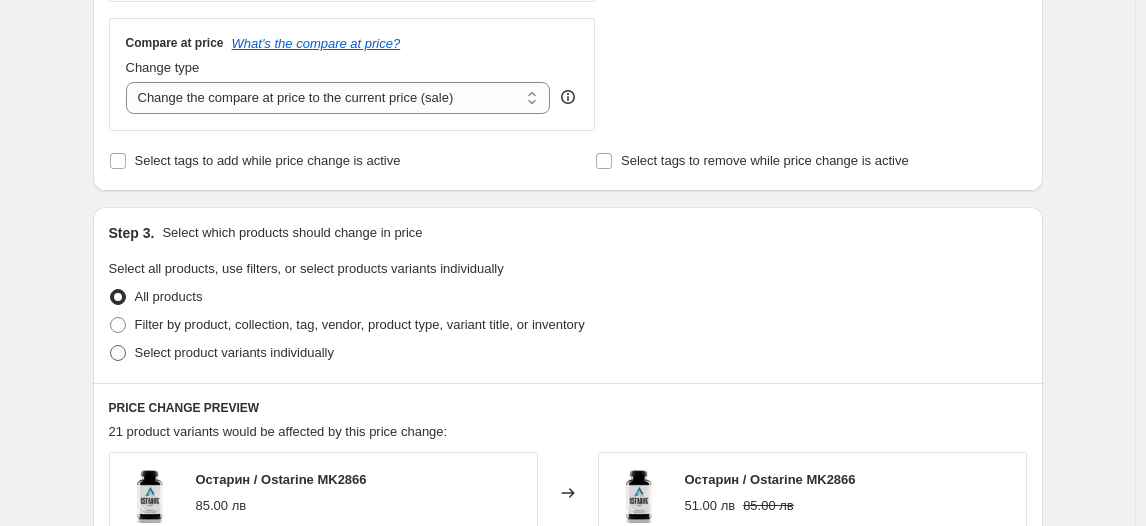 click on "Select product variants individually" at bounding box center [234, 352] 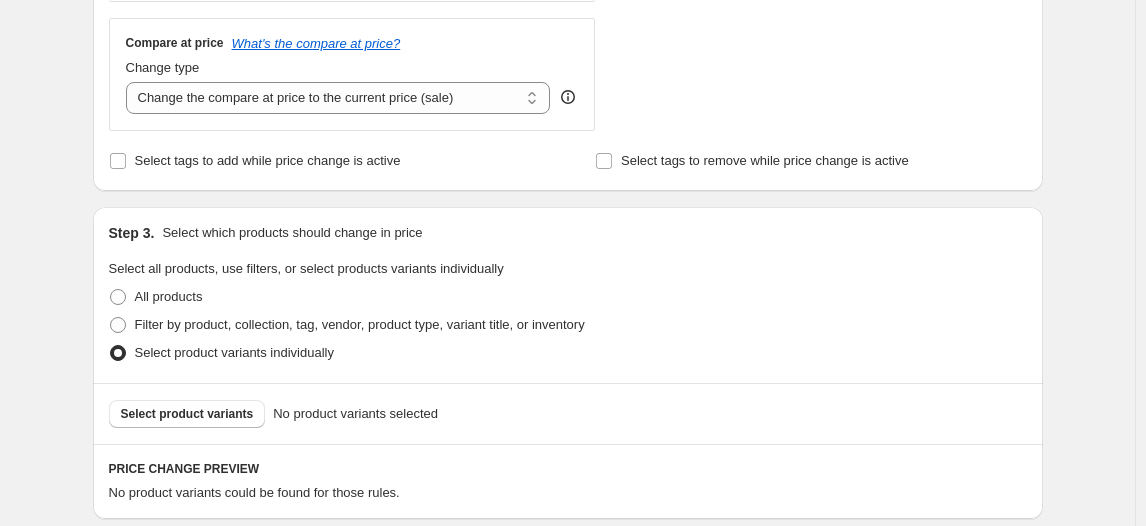 click on "Select product variants" at bounding box center (187, 414) 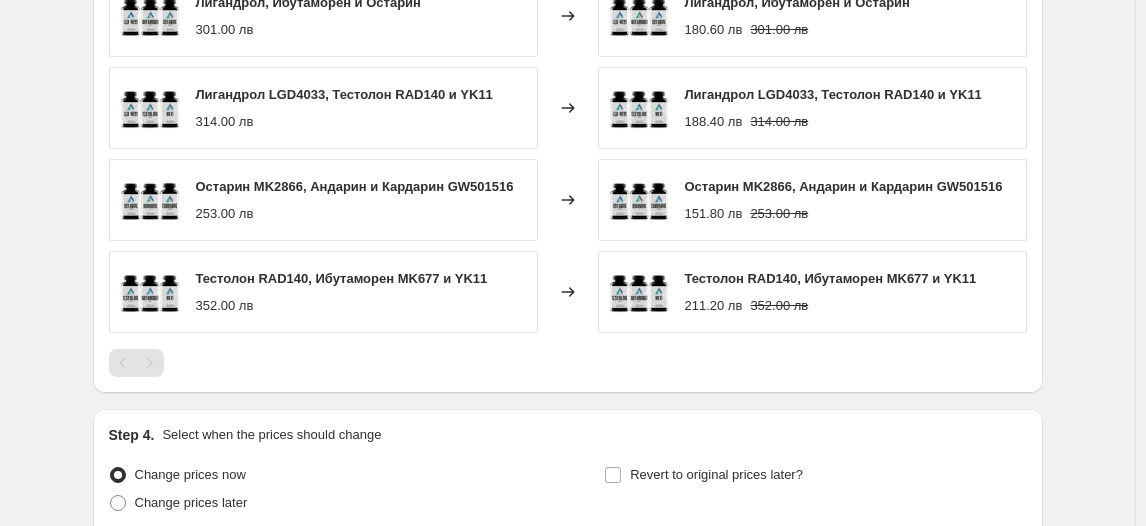 scroll, scrollTop: 1536, scrollLeft: 0, axis: vertical 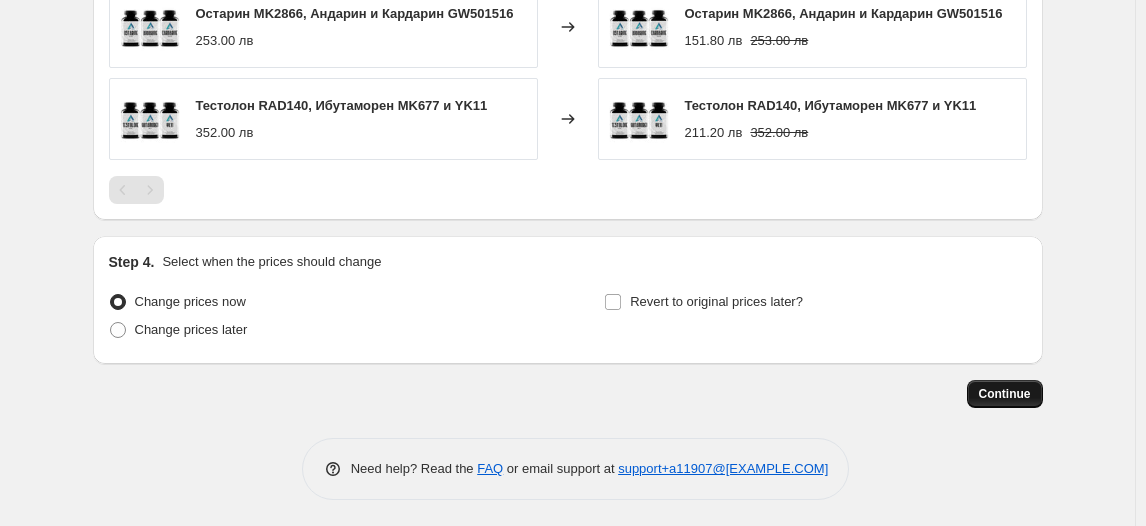 click on "Continue" at bounding box center [1005, 394] 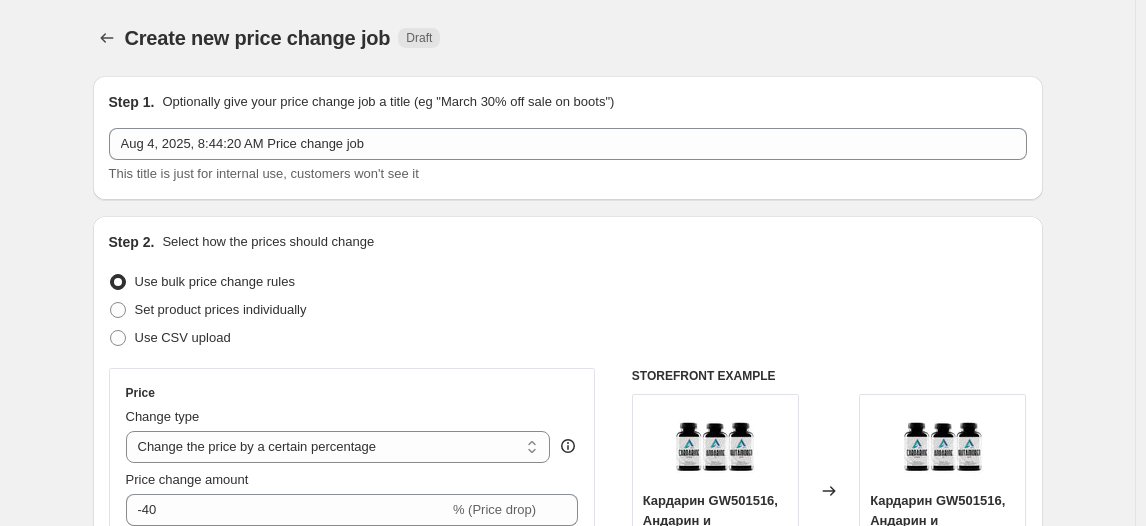 scroll, scrollTop: 1536, scrollLeft: 0, axis: vertical 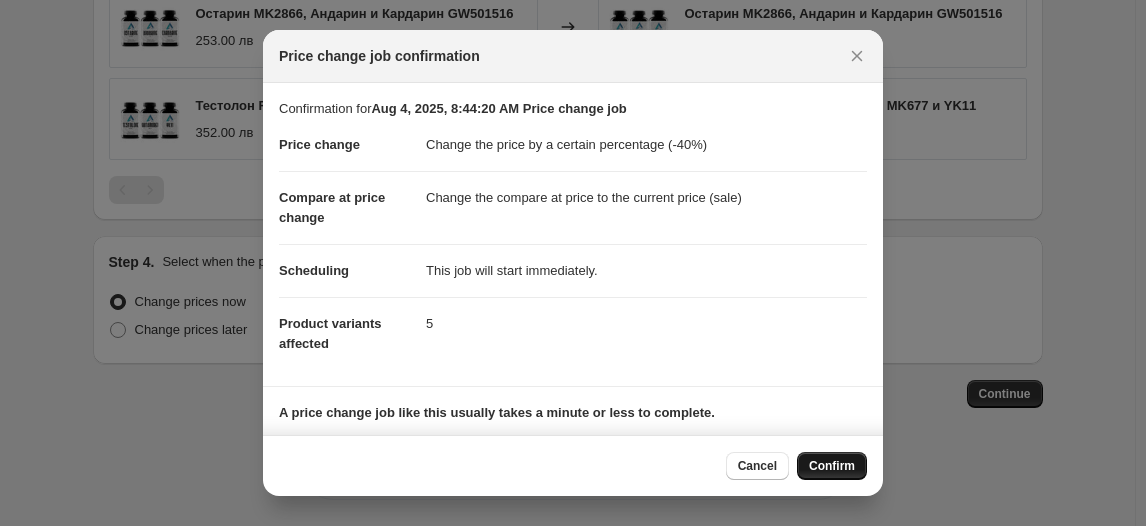 click on "Confirm" at bounding box center [832, 466] 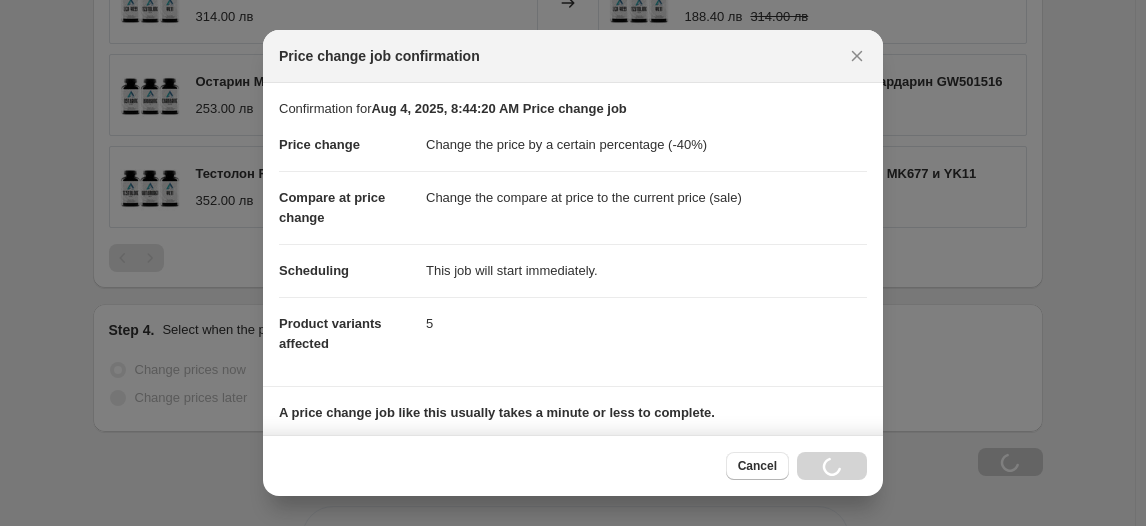 scroll, scrollTop: 1603, scrollLeft: 0, axis: vertical 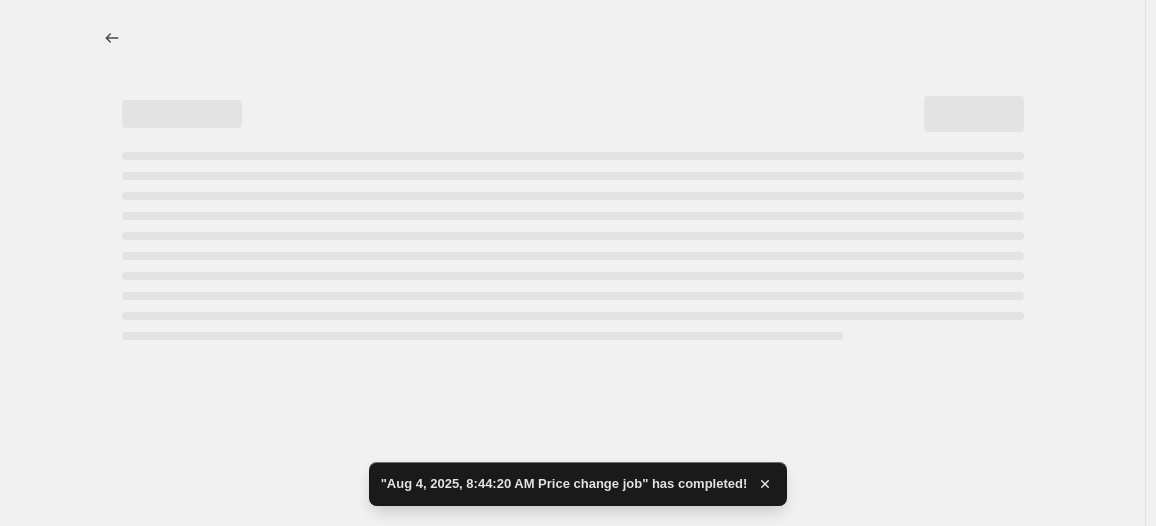 select on "percentage" 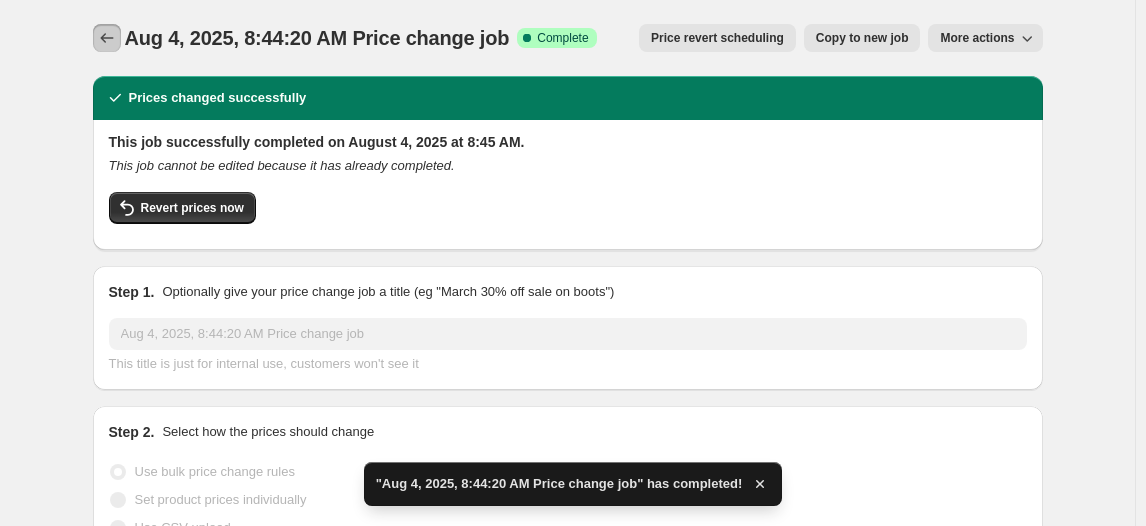 click 